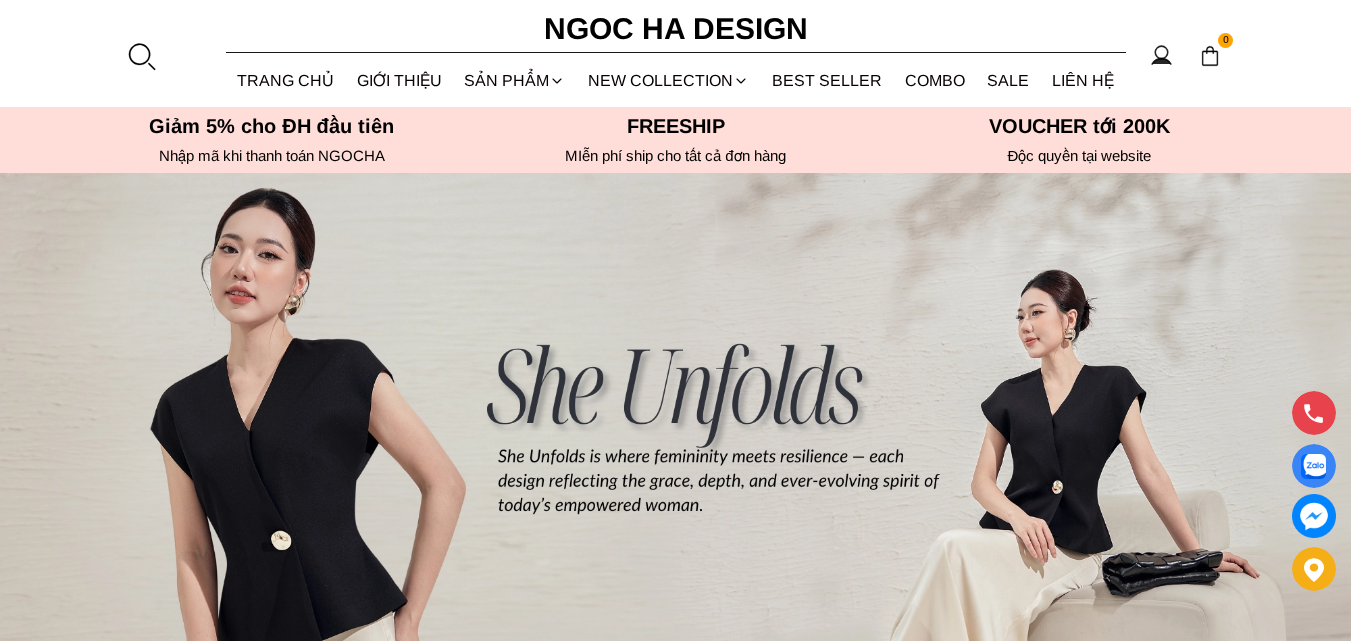 scroll, scrollTop: 0, scrollLeft: 0, axis: both 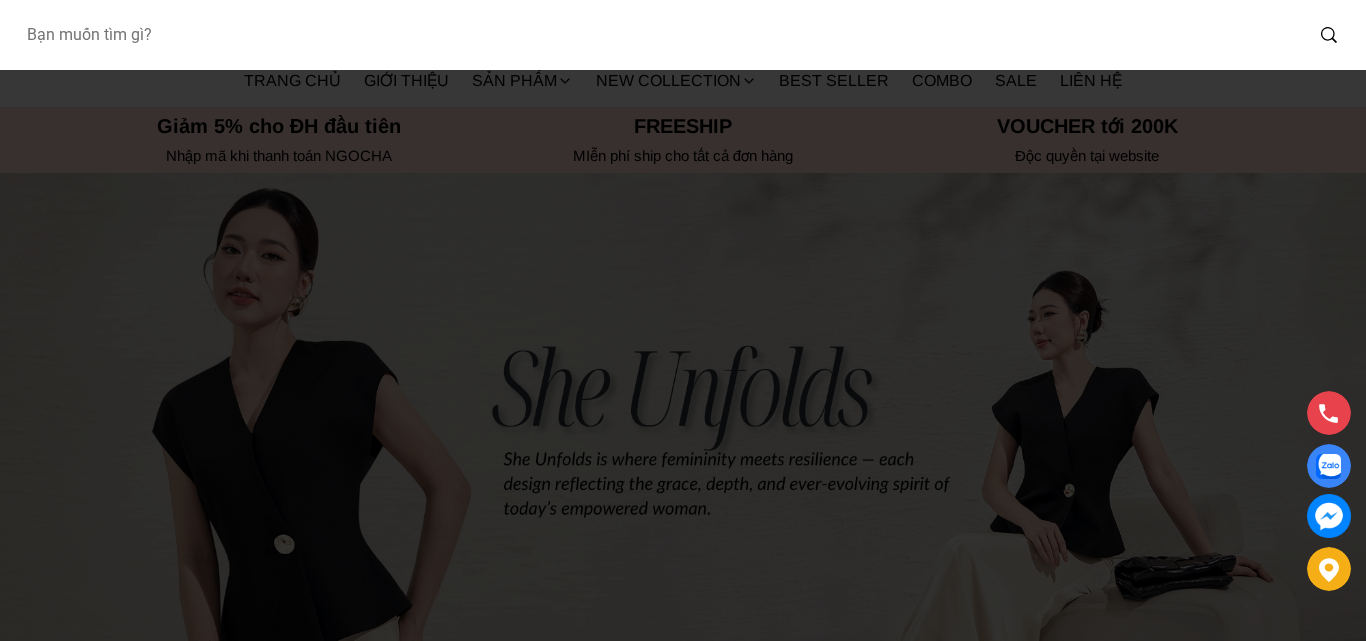 click at bounding box center [656, 35] 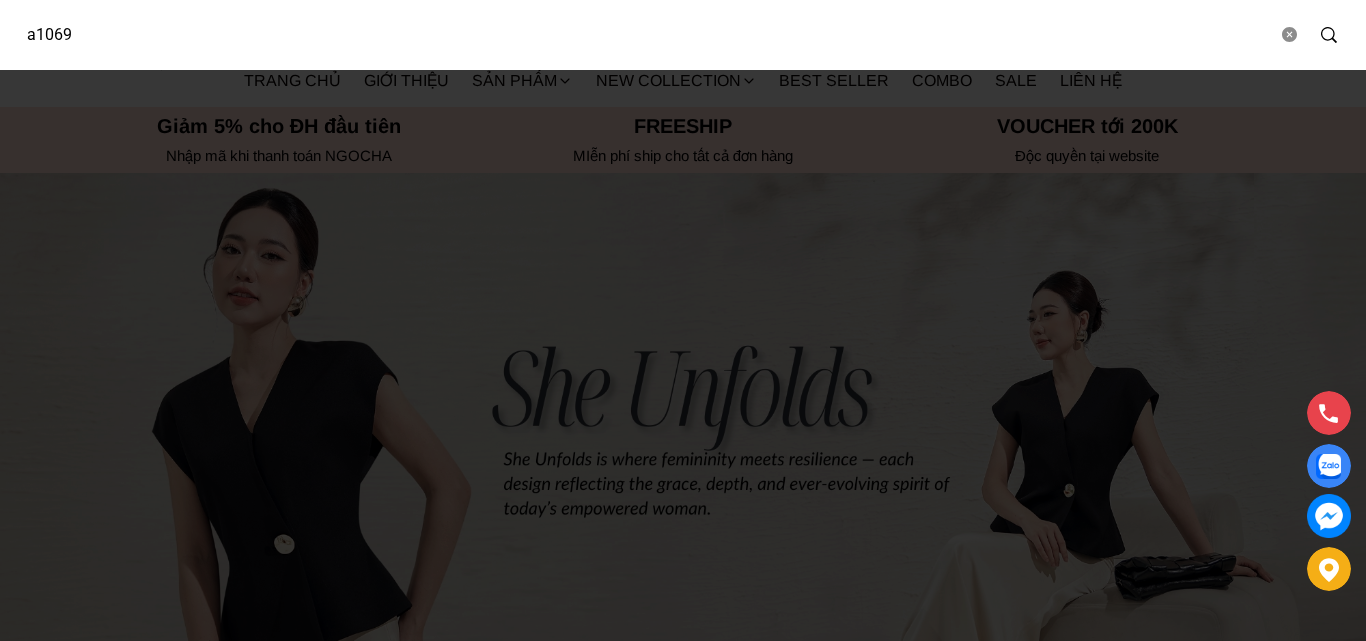 type on "a1069" 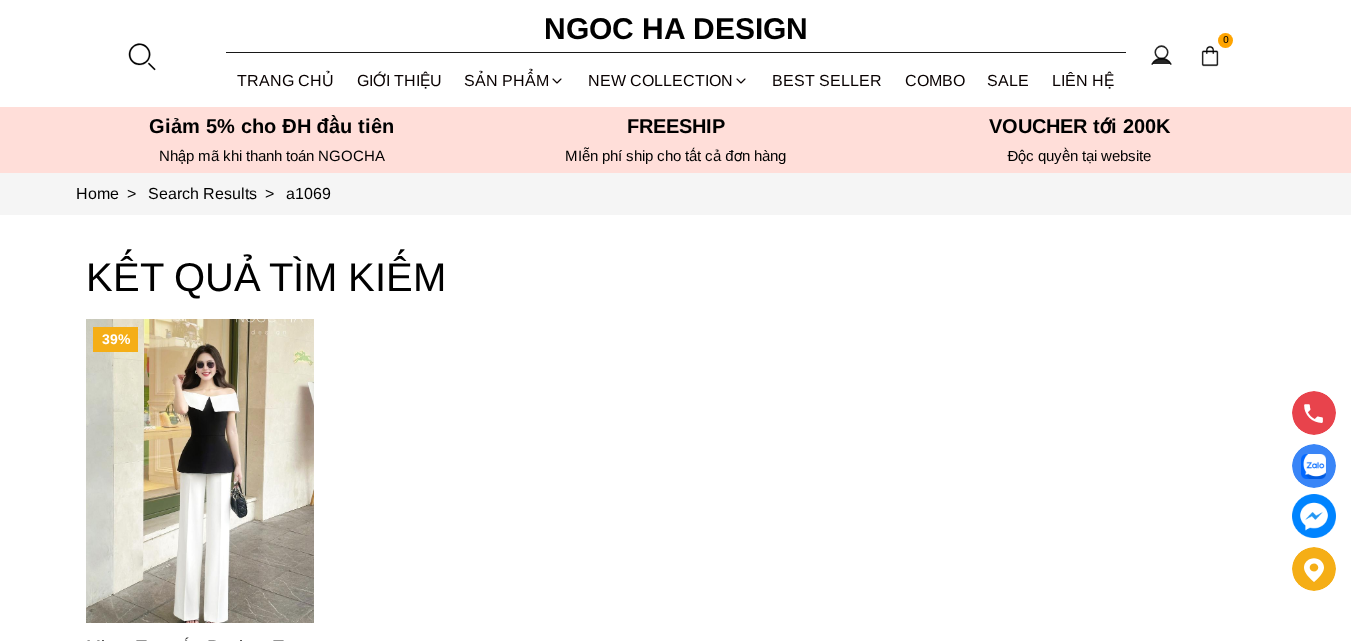 scroll, scrollTop: 0, scrollLeft: 0, axis: both 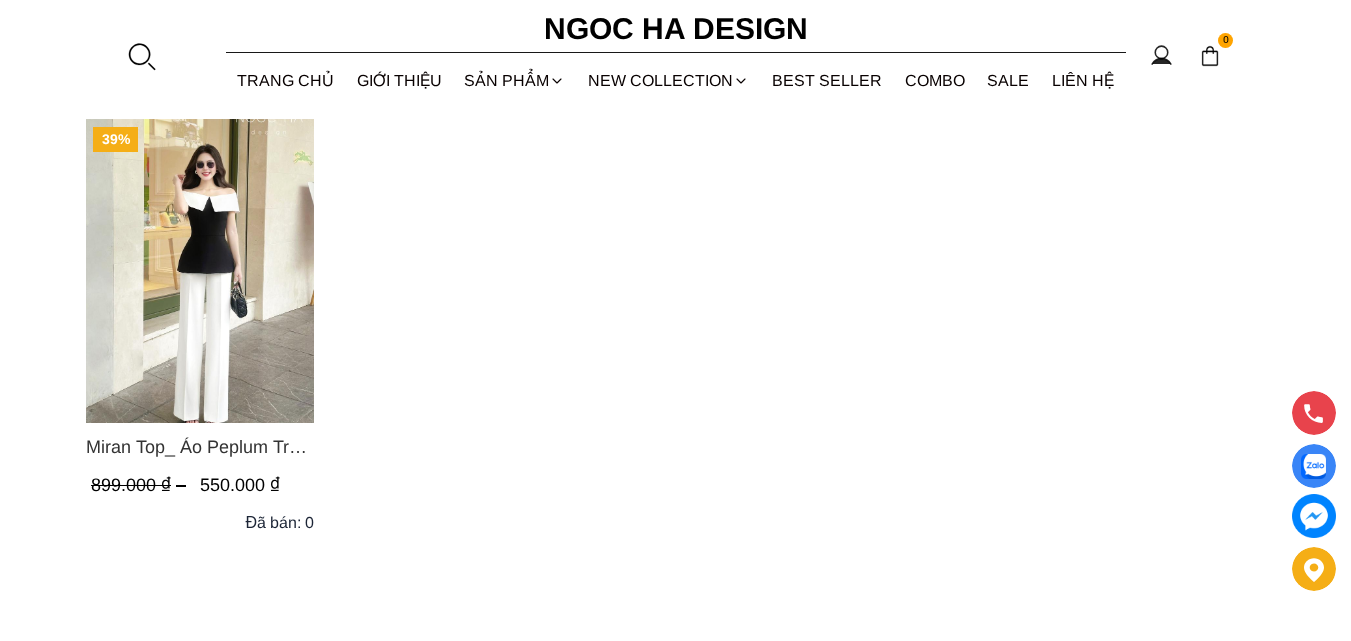 click at bounding box center (200, 271) 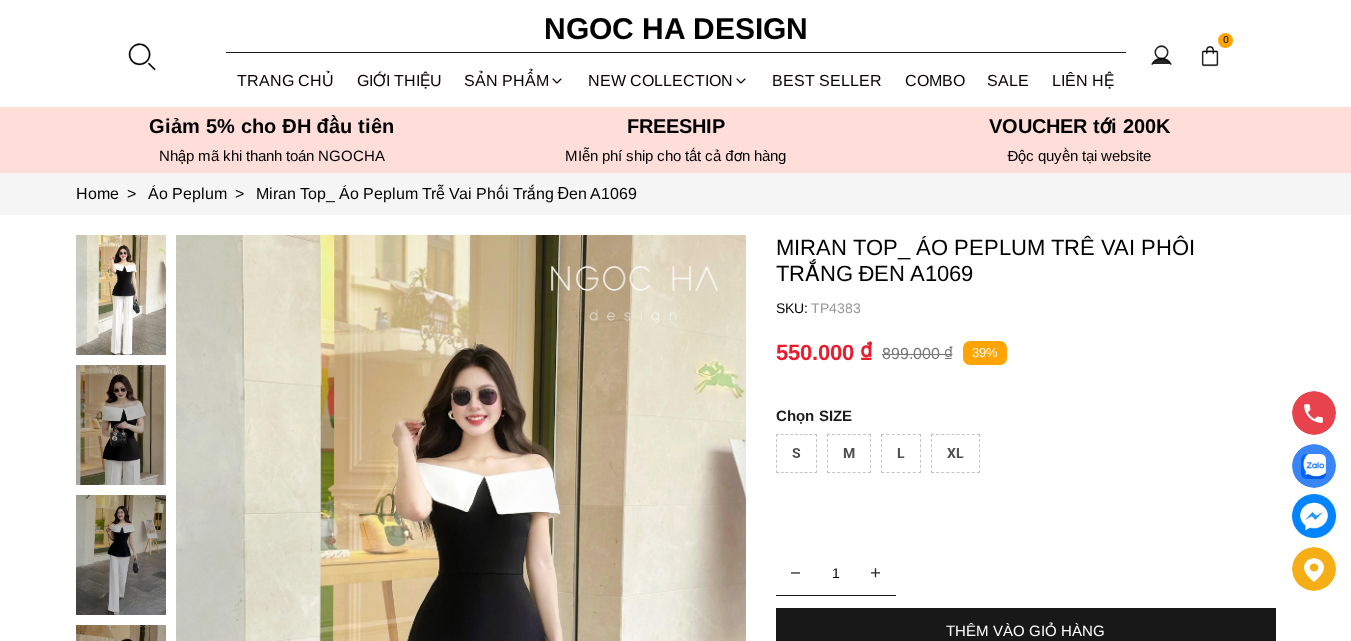 scroll, scrollTop: 300, scrollLeft: 0, axis: vertical 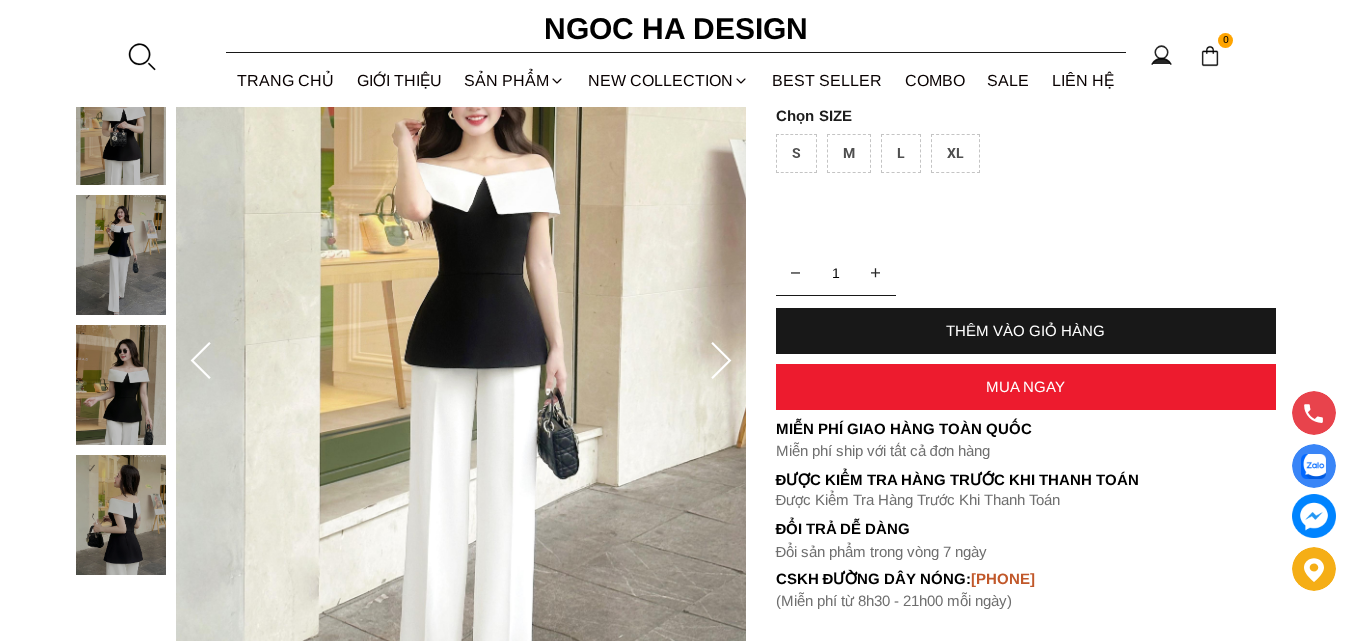 click at bounding box center [121, 515] 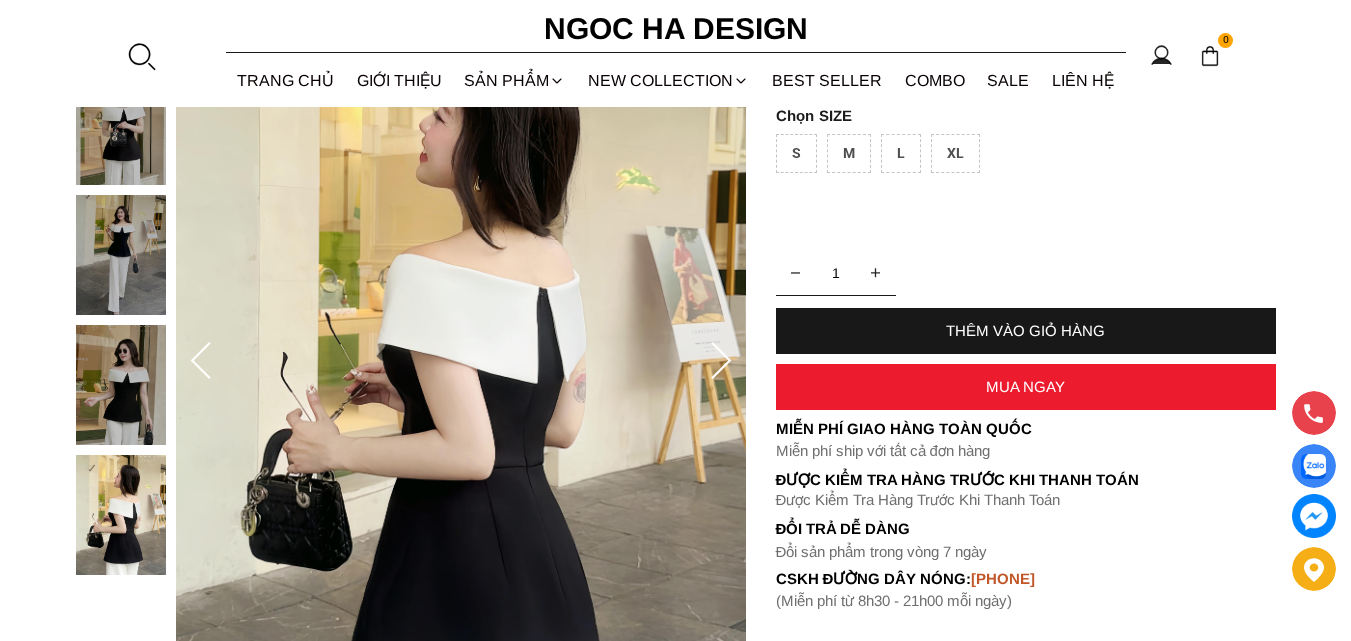 click at bounding box center [121, 385] 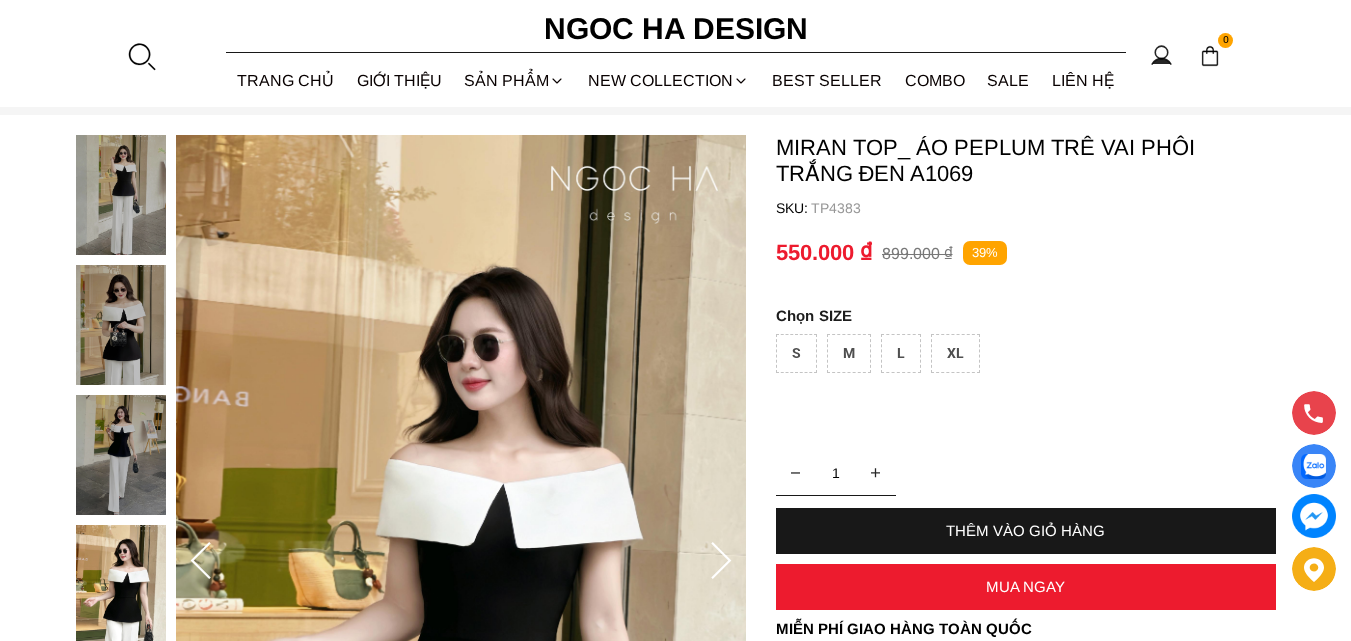 scroll, scrollTop: 0, scrollLeft: 0, axis: both 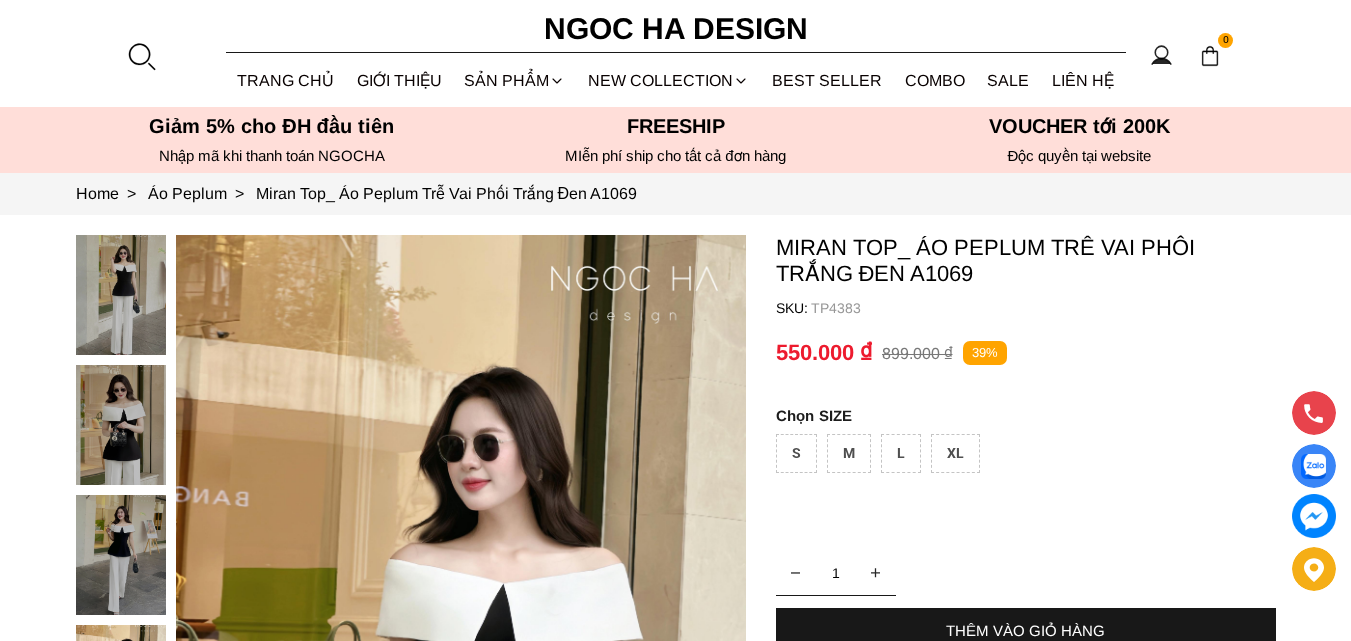 click at bounding box center (121, 425) 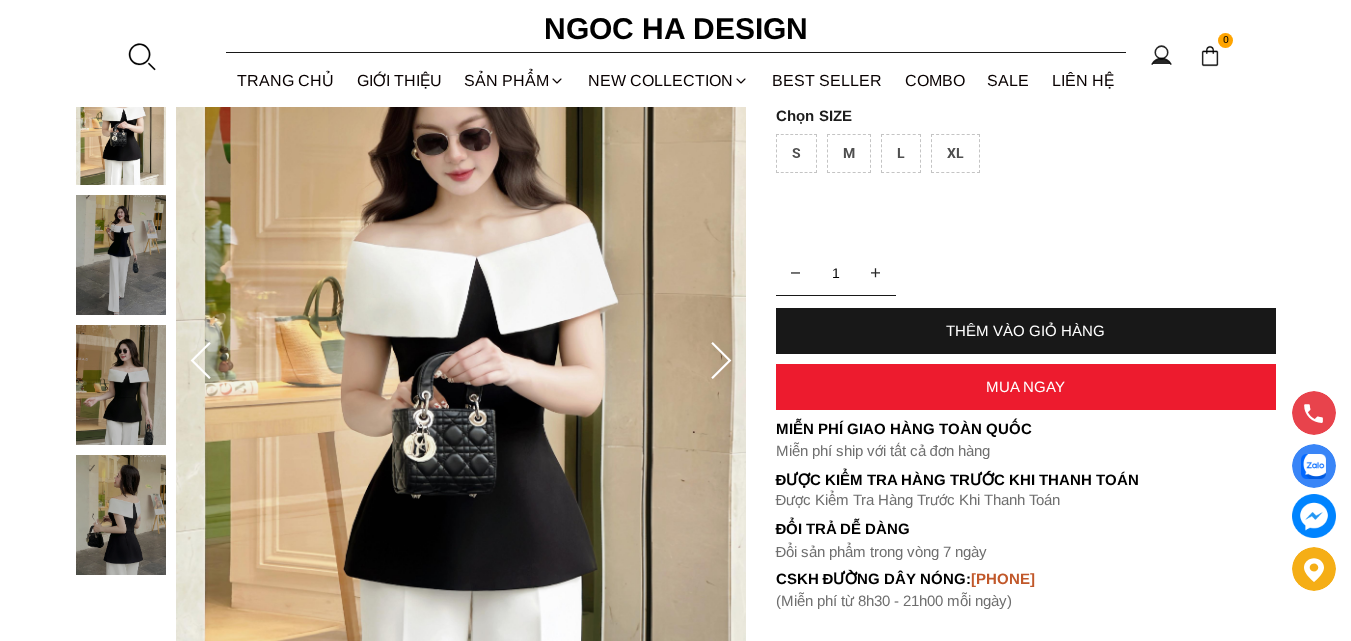 scroll, scrollTop: 400, scrollLeft: 0, axis: vertical 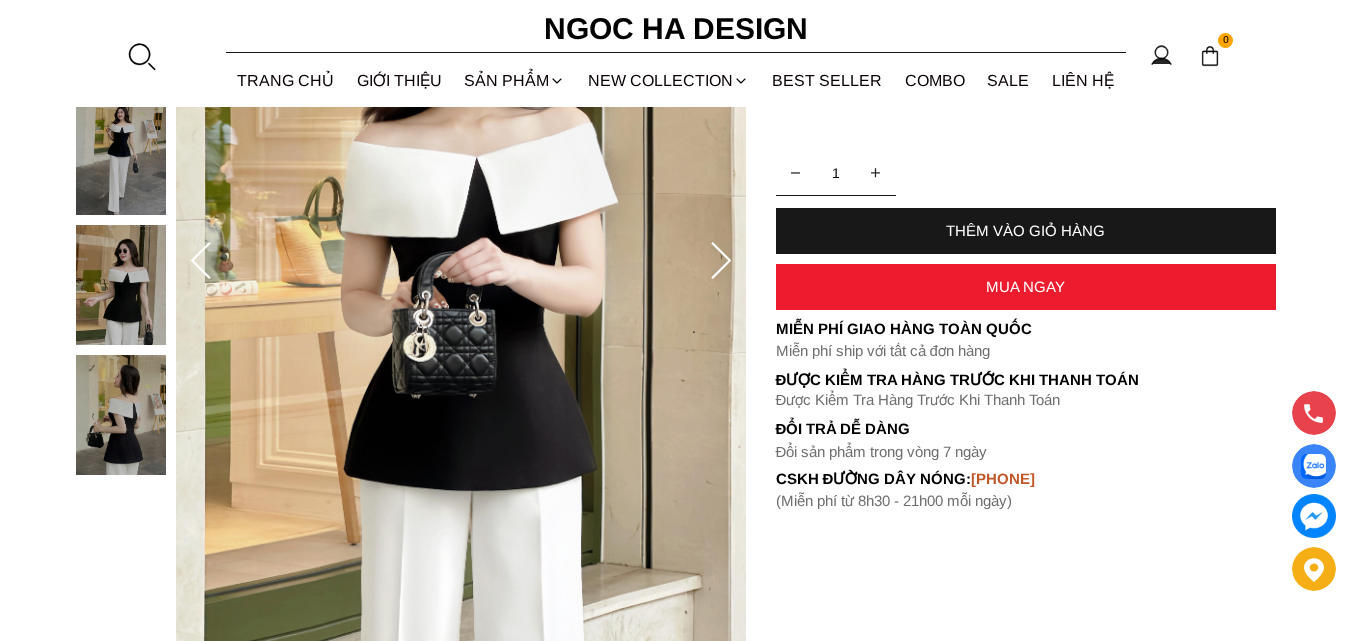 click at bounding box center [121, 285] 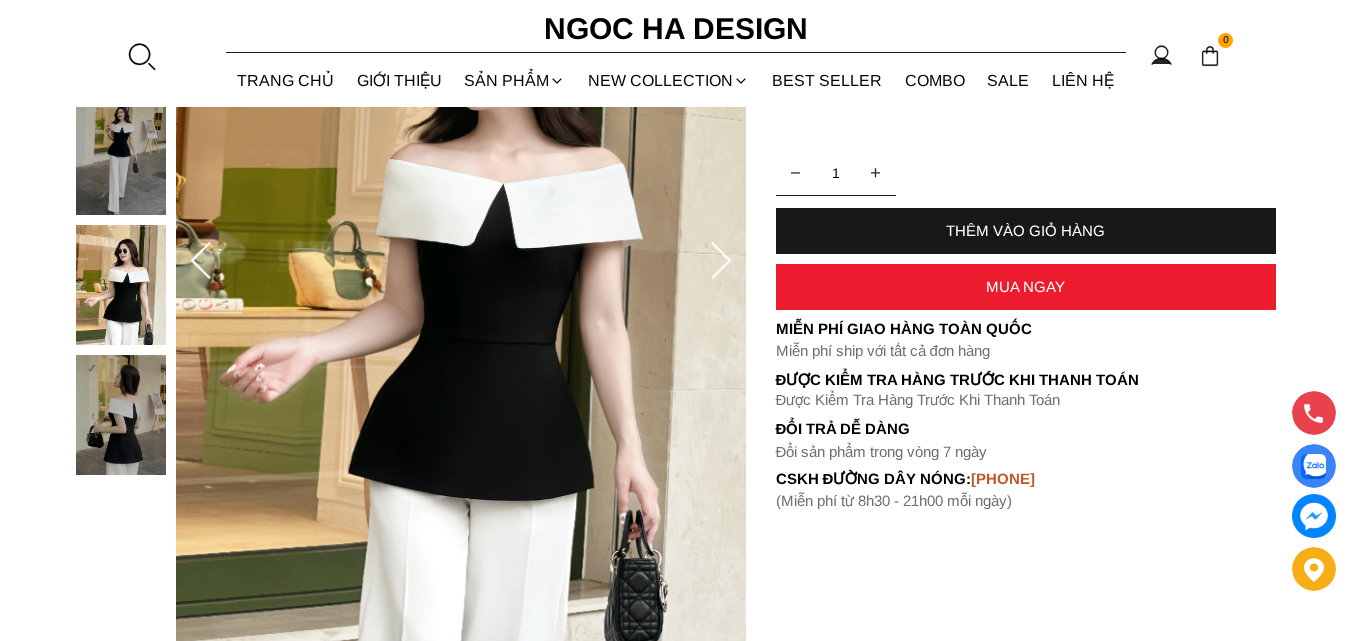 scroll, scrollTop: 300, scrollLeft: 0, axis: vertical 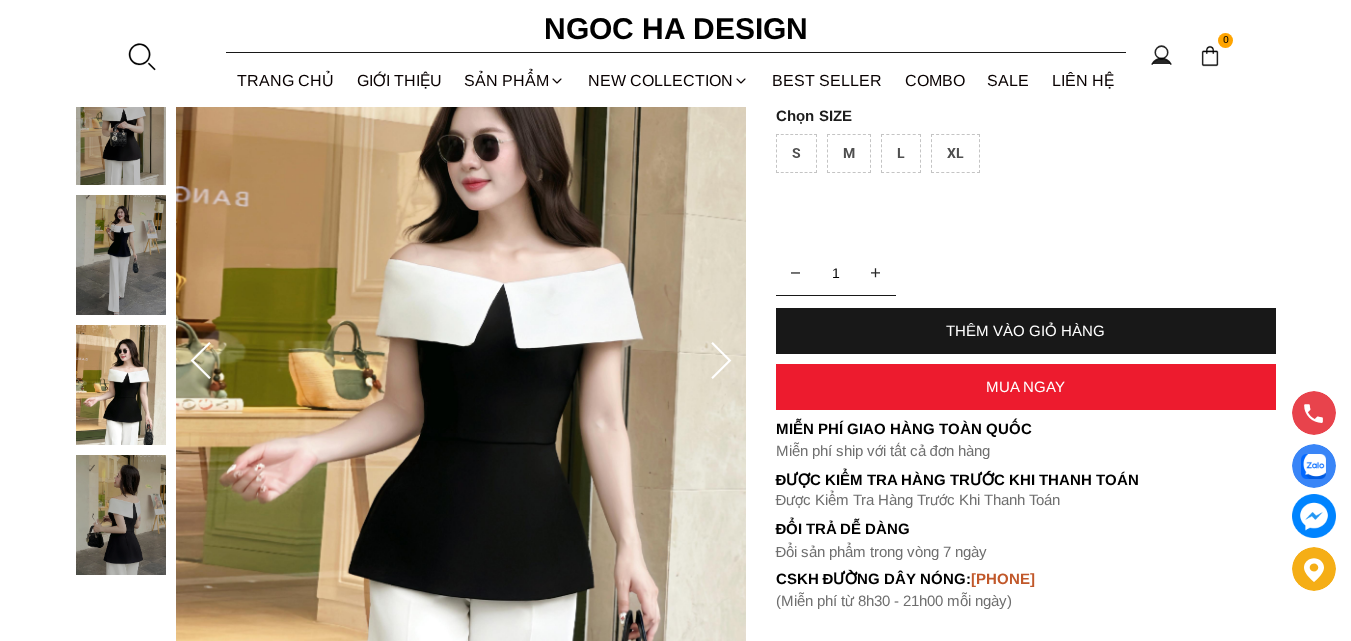 click on "Miran Top_ Áo Peplum Trễ Vai Phối Trắng Đen A1069
SKU:
TP4383
1
THÊM VÀO GIỎ HÀNG
Miễn phí giao hàng toàn quốc
Đổi trả dễ dàng
Miễn phí ship với tất cả đơn hàng
Đổi sản phẩm trong vòng 7 ngày
(Miễn phí từ 8h30 - 21h00 mỗi ngày)
cskh đường dây nóng:  0334726465
550.000 ₫
899.000 ₫
39%
MUA NGAY
SIZE
S
M
L
XL
Được Kiểm Tra Hàng Trước Khi Thanh Toán
Được Kiểm Tra Hàng Trước Khi Thanh Toán" at bounding box center (1026, 272) 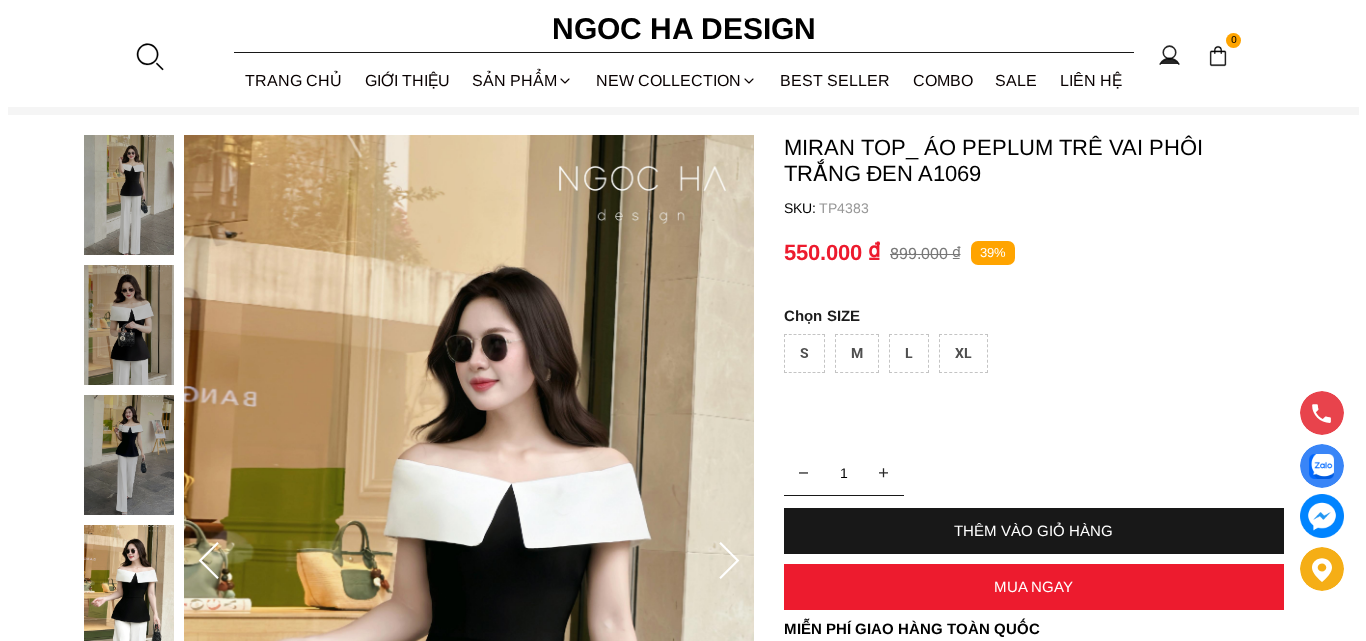 scroll, scrollTop: 0, scrollLeft: 0, axis: both 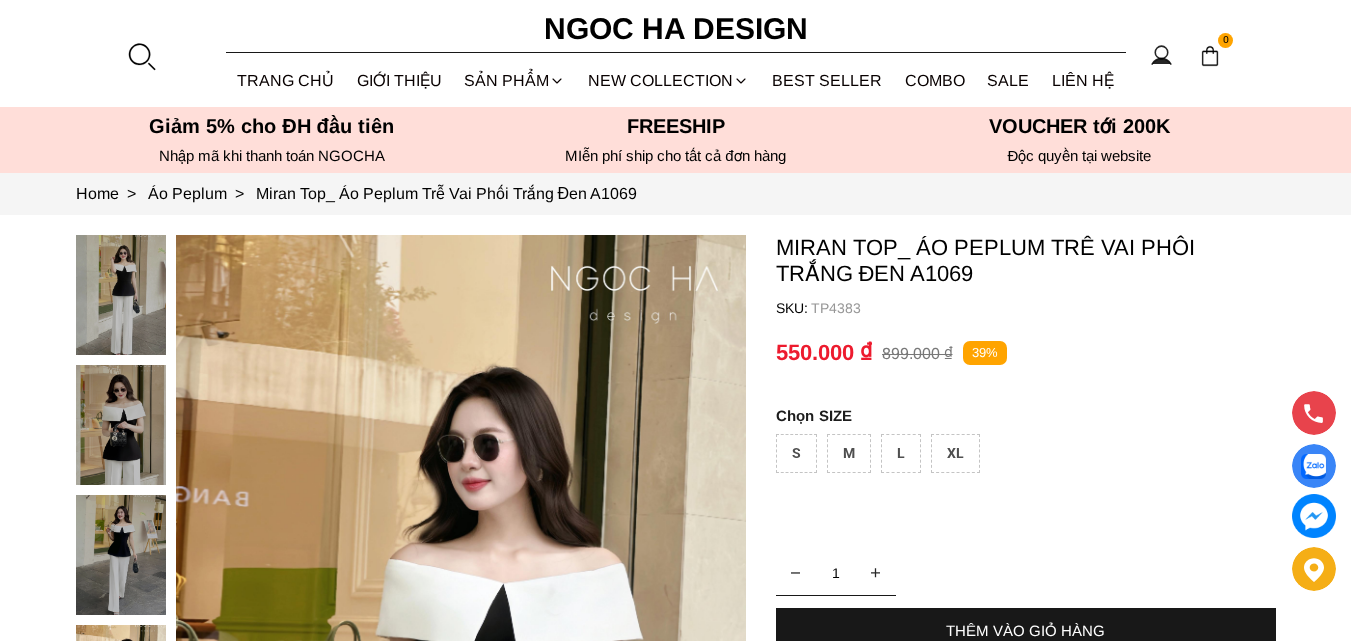 click at bounding box center [141, 56] 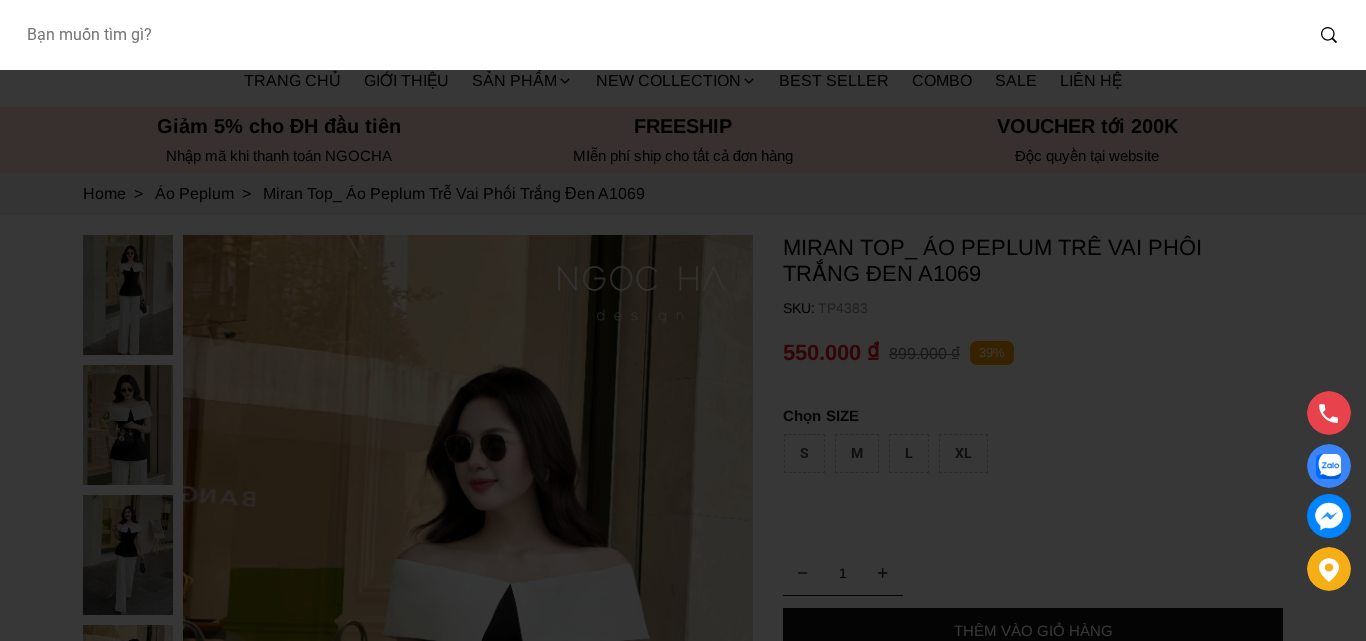click at bounding box center (656, 35) 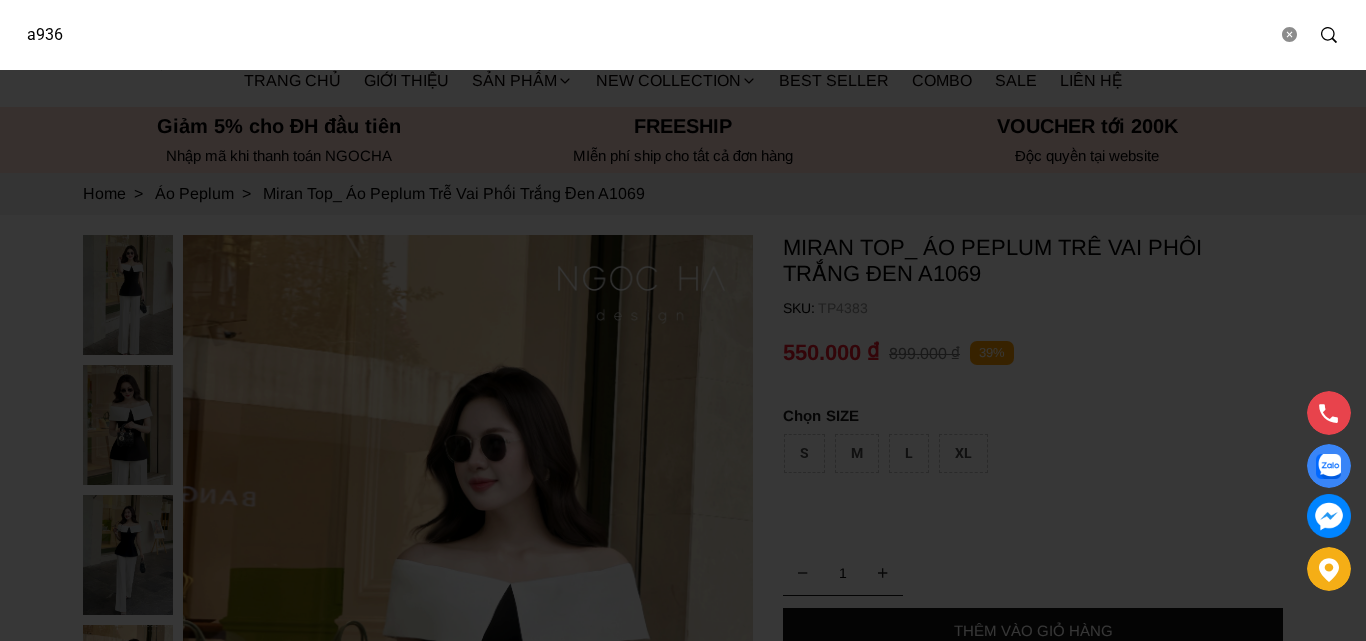 type on "a936" 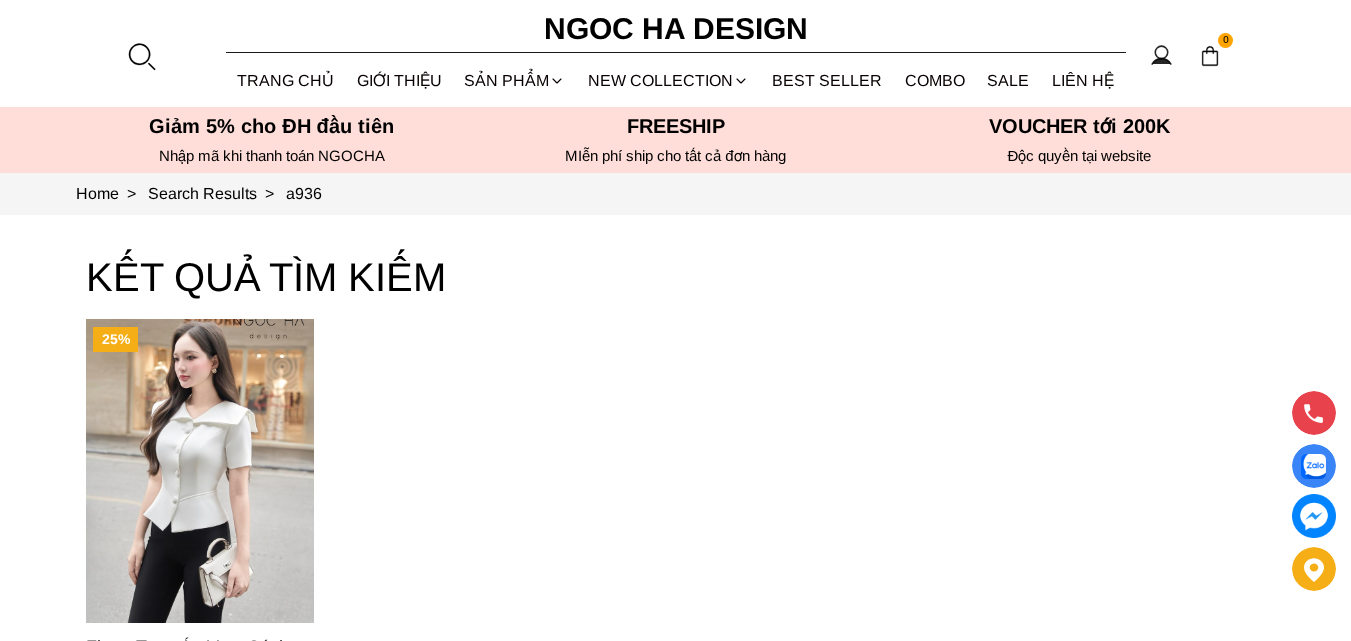 scroll, scrollTop: 0, scrollLeft: 0, axis: both 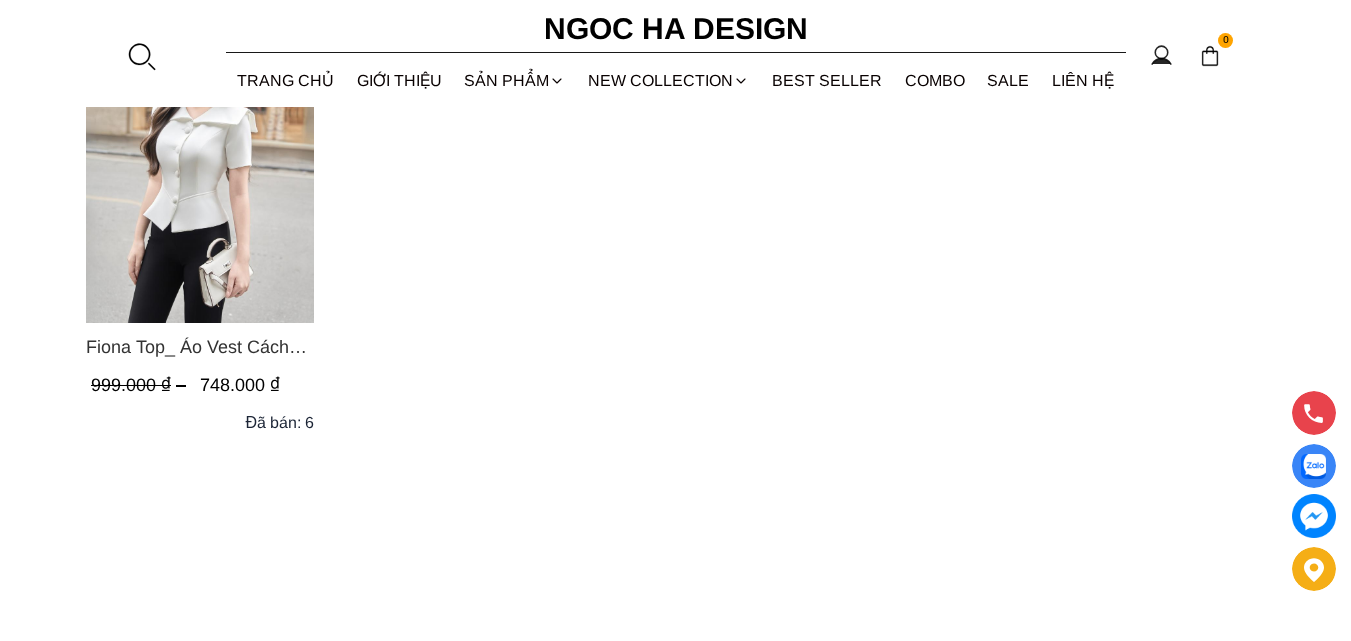 click at bounding box center [200, 171] 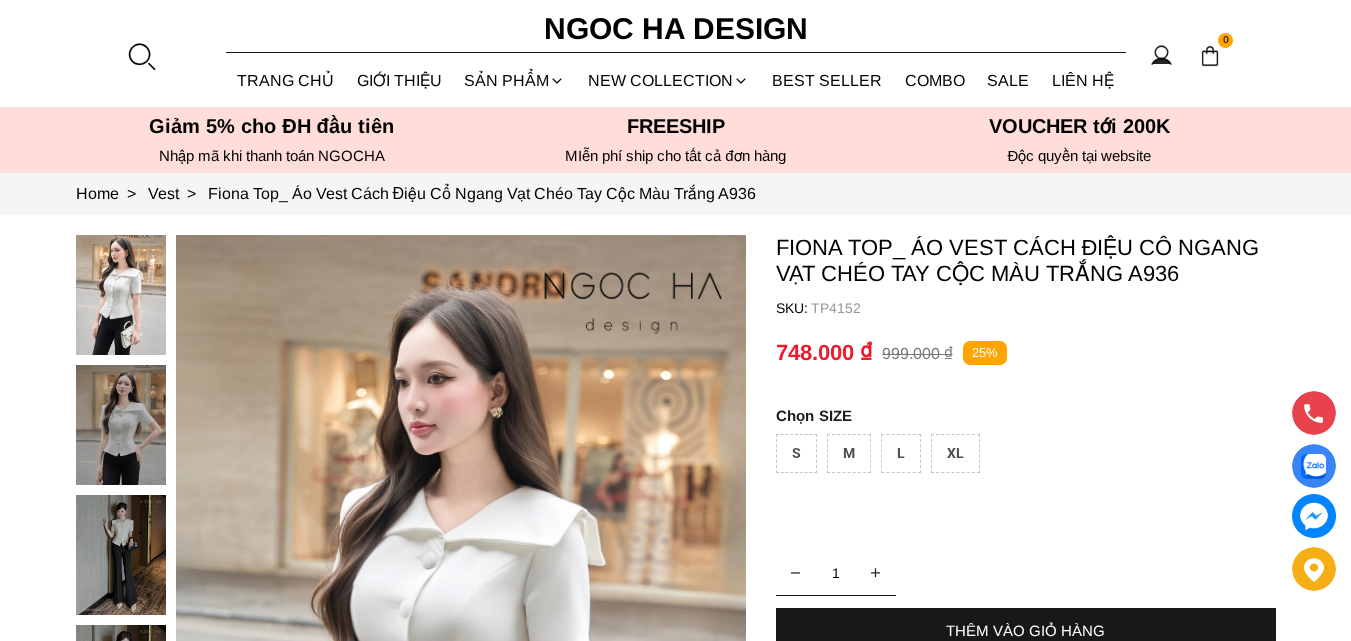 scroll, scrollTop: 0, scrollLeft: 0, axis: both 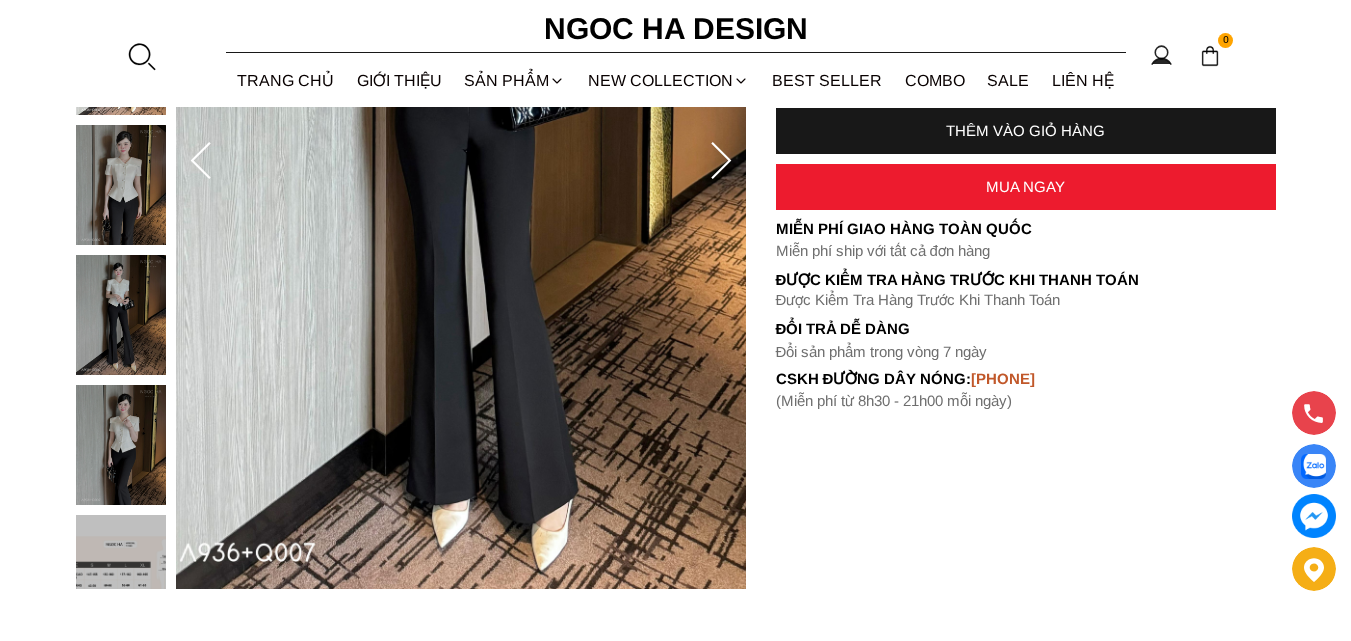 drag, startPoint x: 456, startPoint y: 220, endPoint x: 112, endPoint y: 194, distance: 344.98117 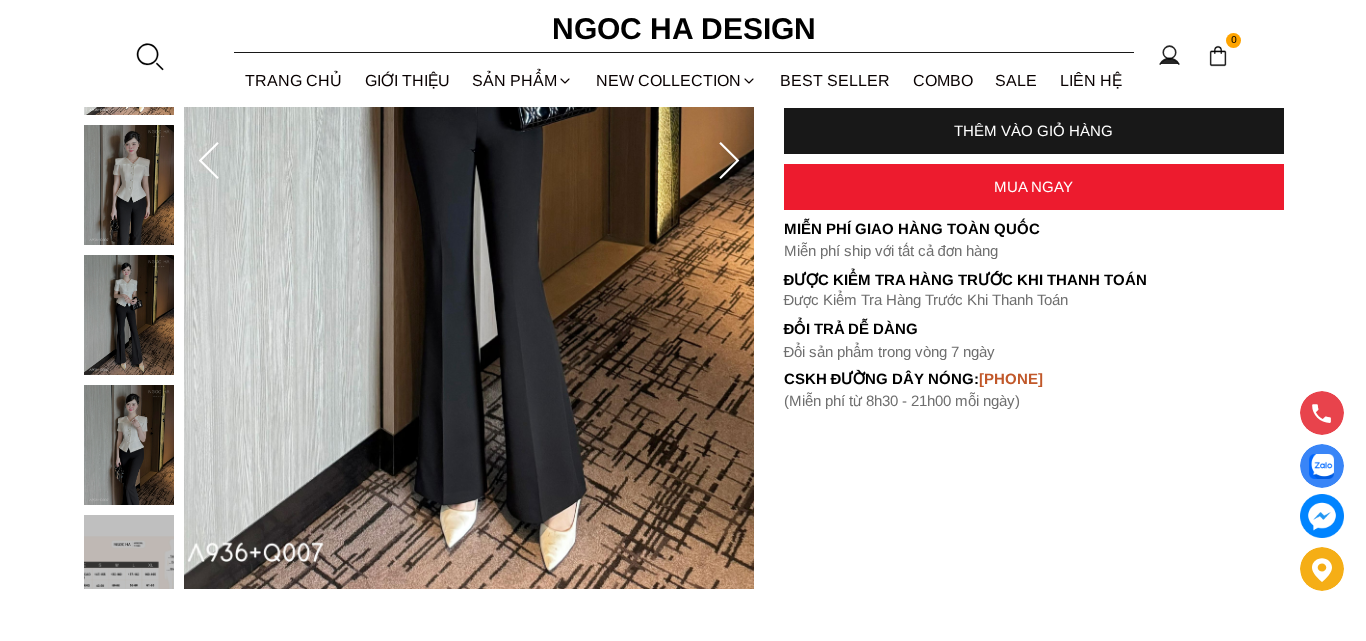 scroll, scrollTop: 100, scrollLeft: 0, axis: vertical 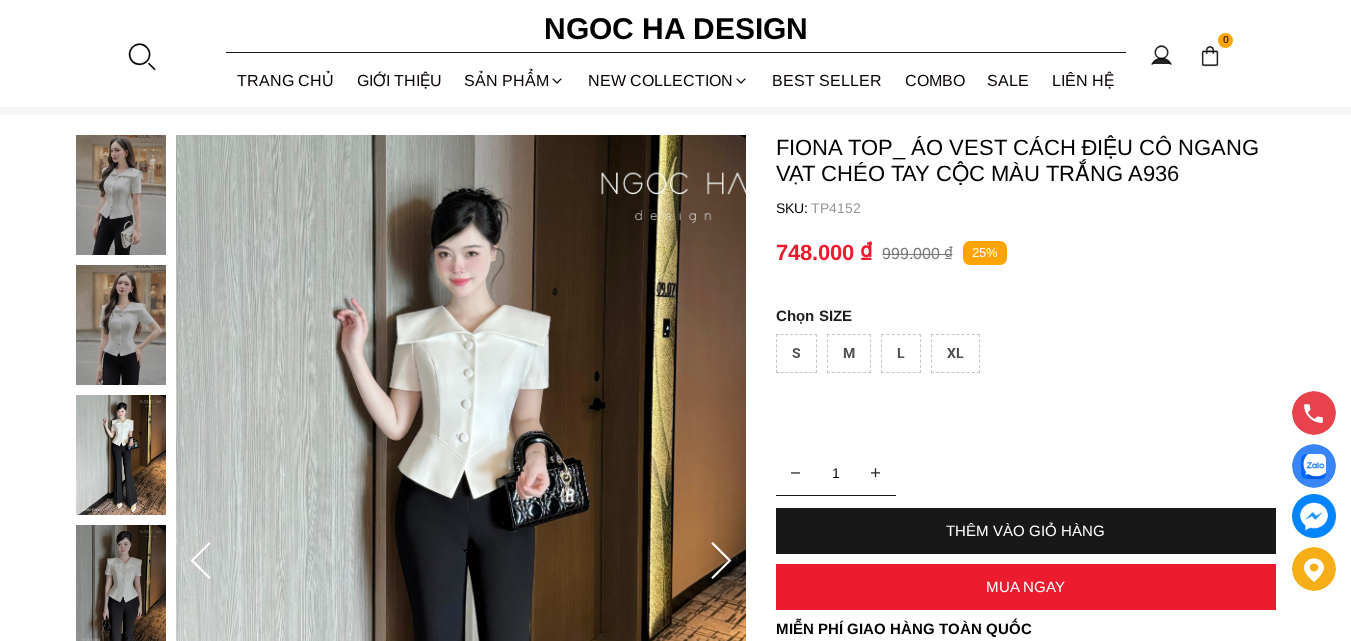 click at bounding box center (141, 56) 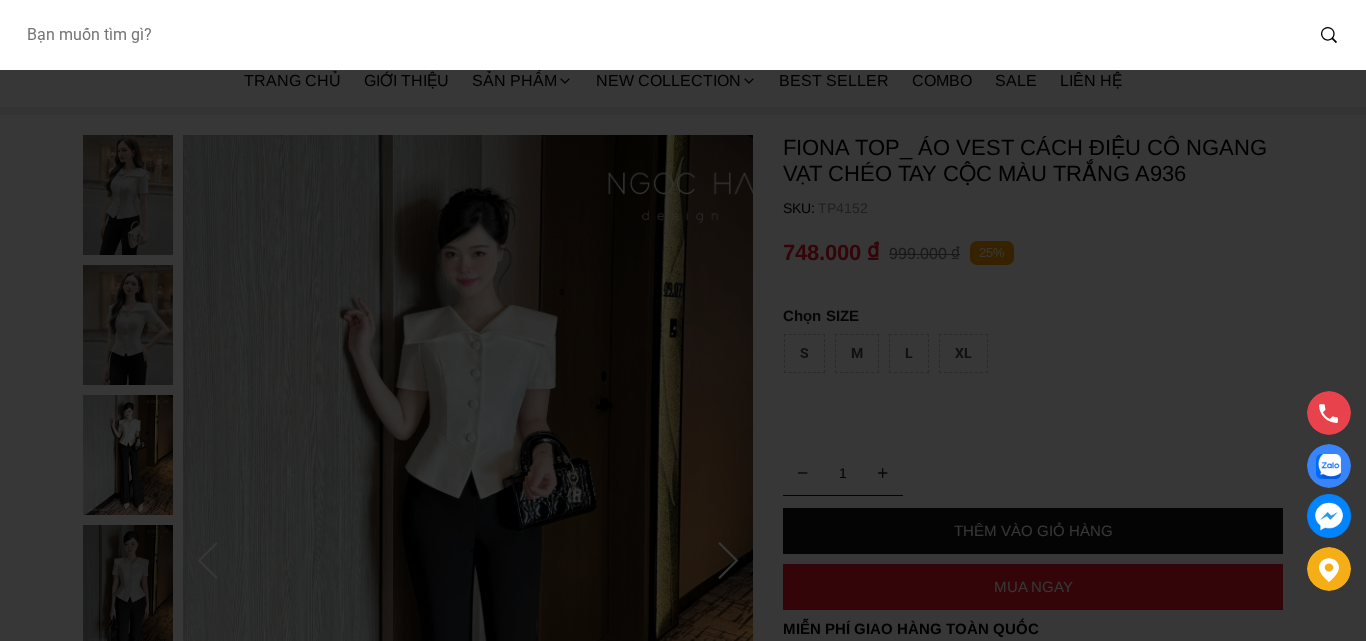 click at bounding box center [656, 35] 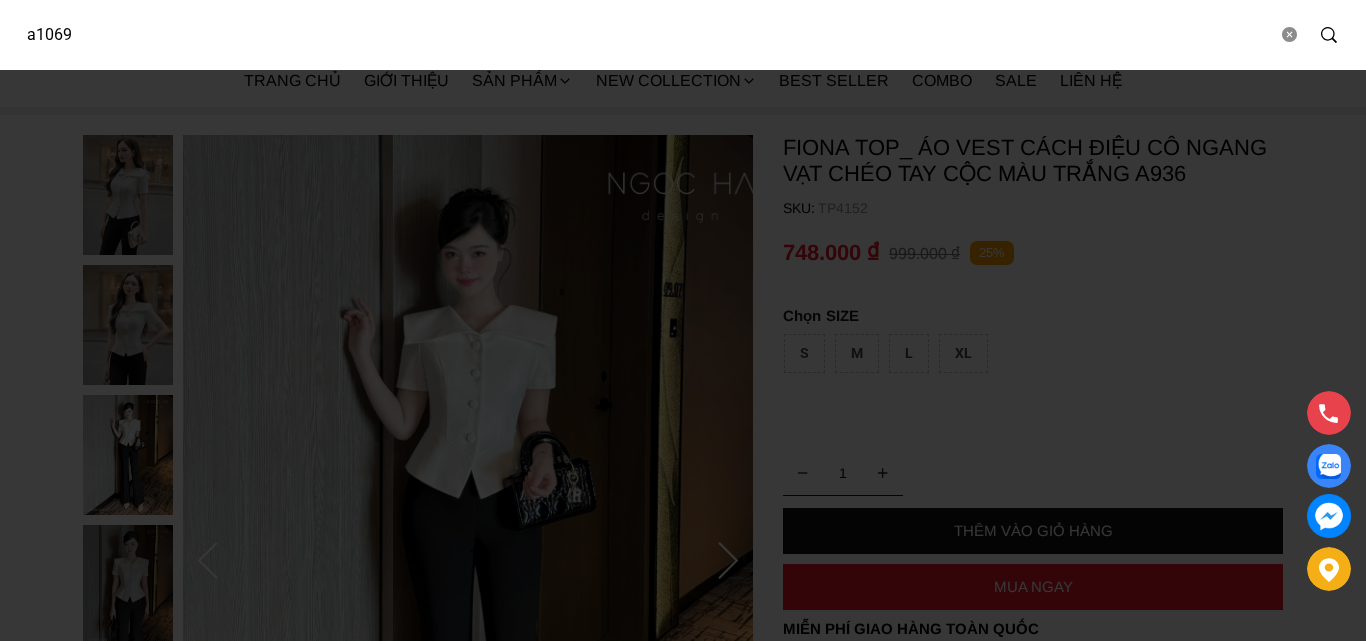 type on "a1069" 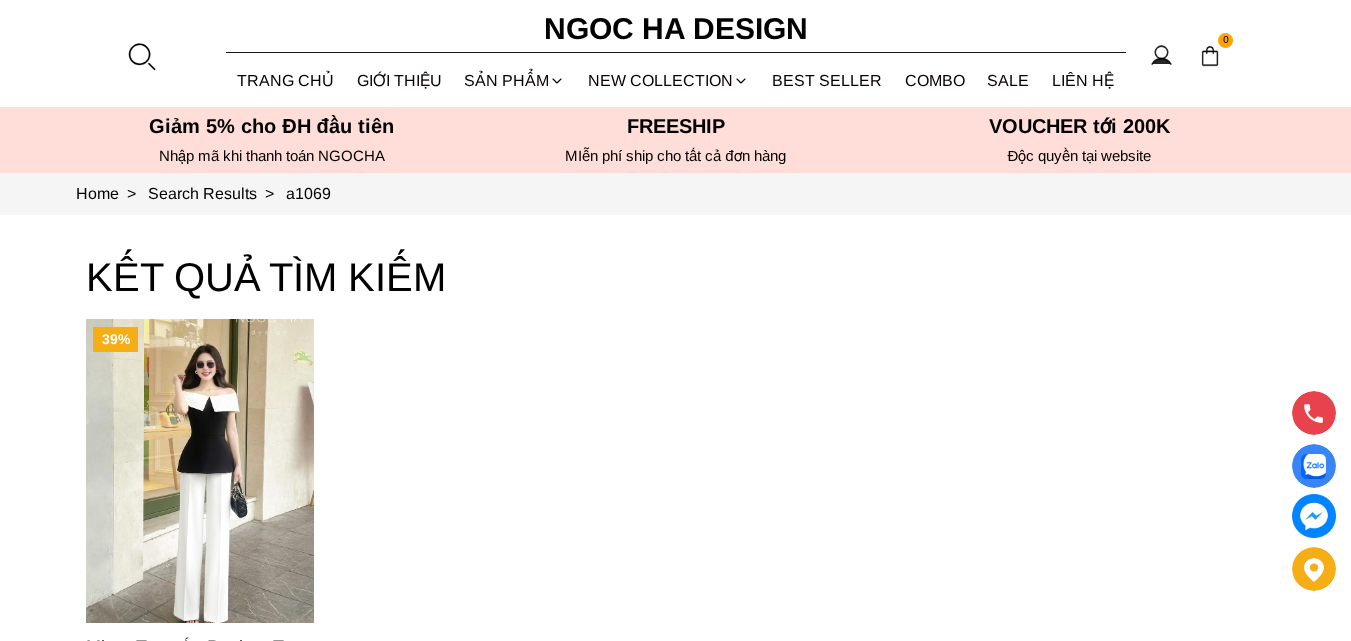 scroll, scrollTop: 0, scrollLeft: 0, axis: both 